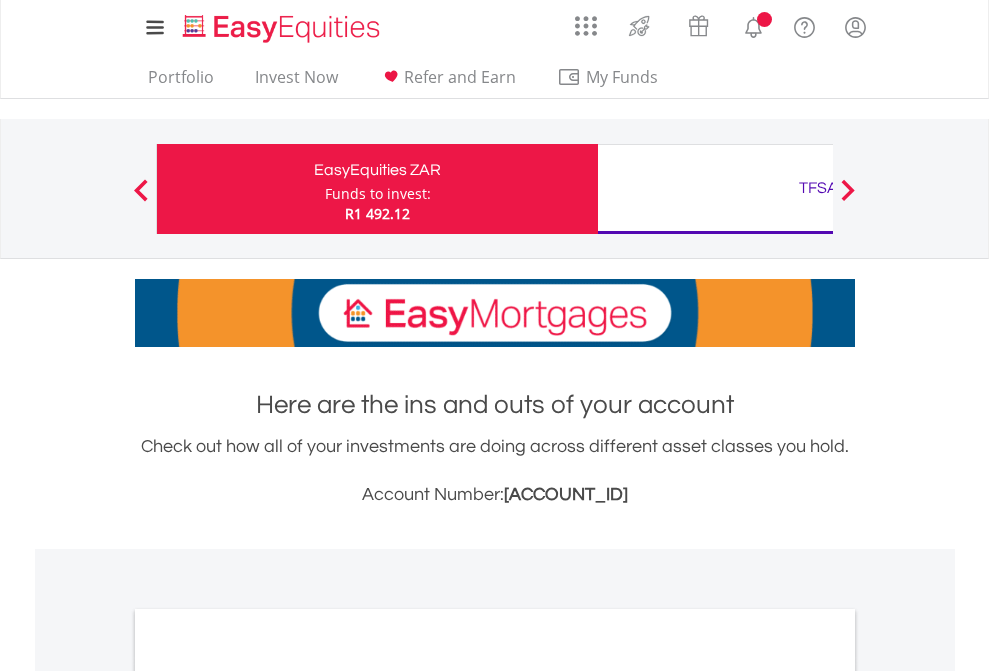 scroll, scrollTop: 0, scrollLeft: 0, axis: both 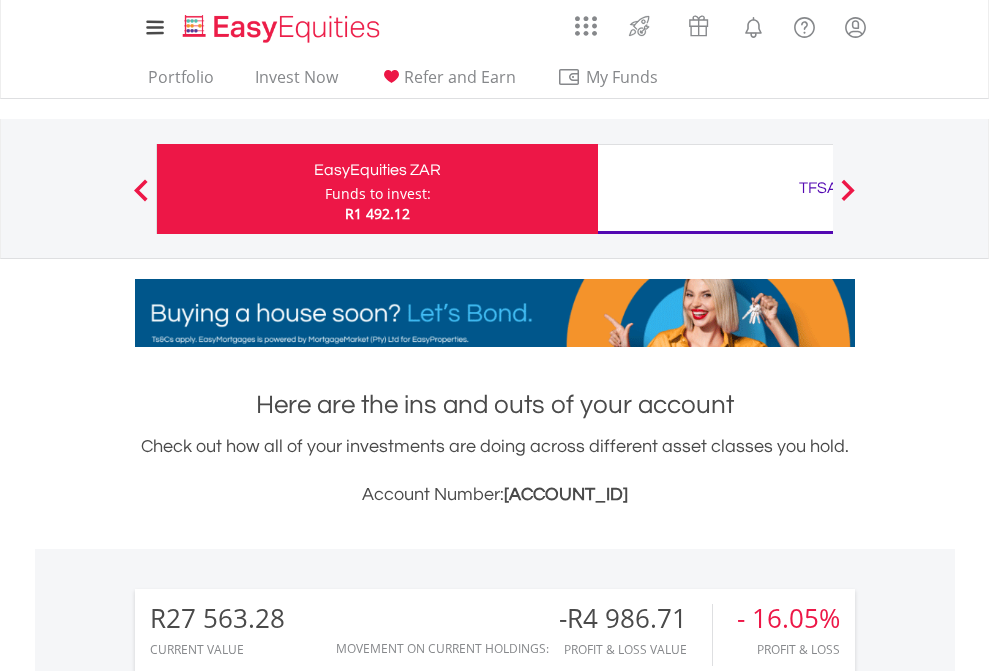 click on "Funds to invest:" at bounding box center [378, 194] 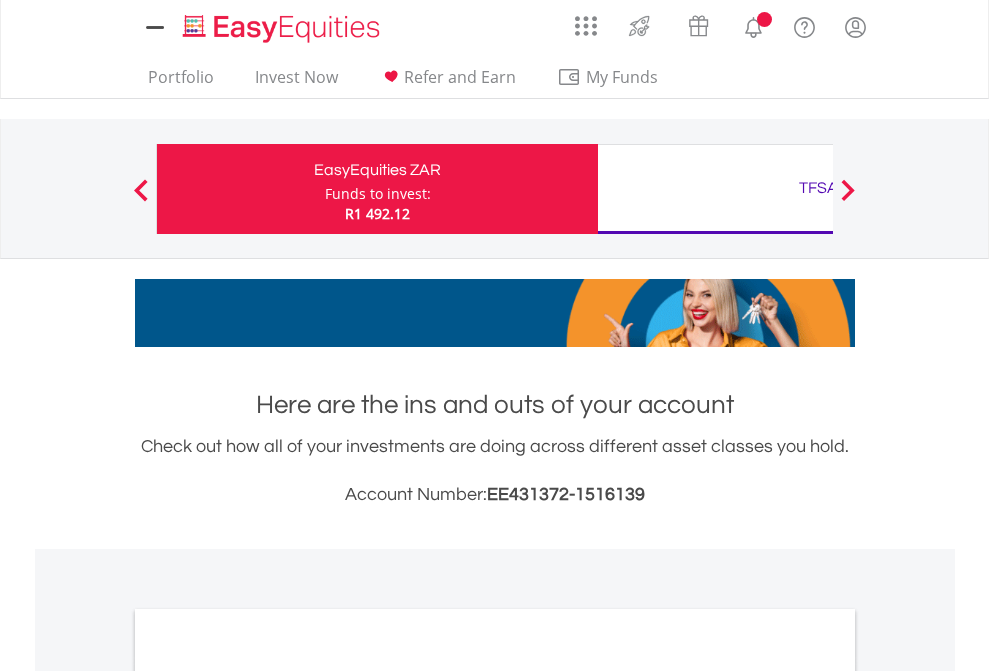 scroll, scrollTop: 0, scrollLeft: 0, axis: both 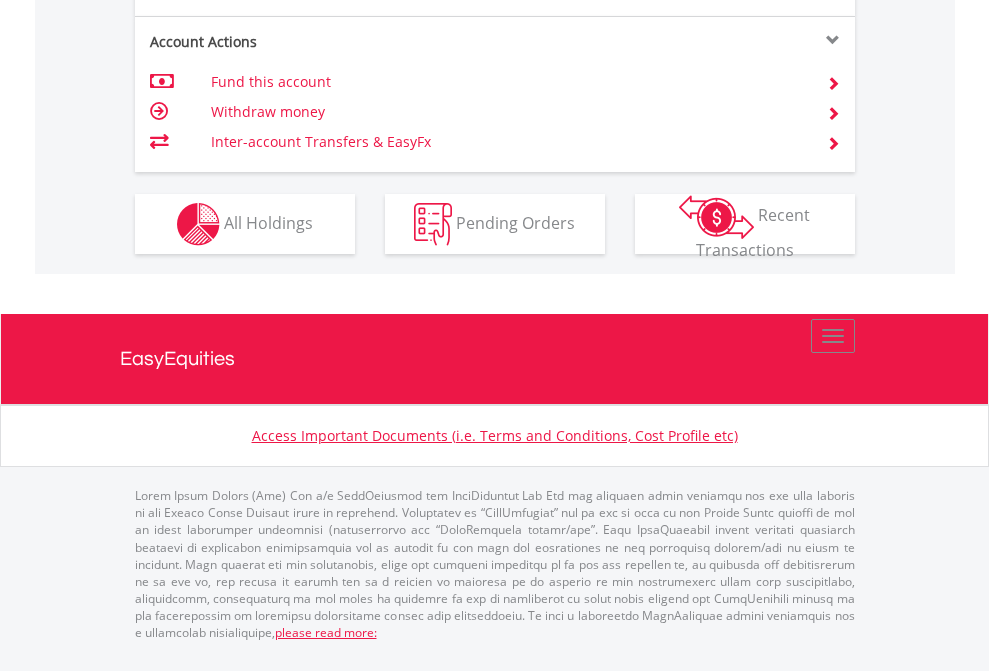 click on "Investment types" at bounding box center [706, -337] 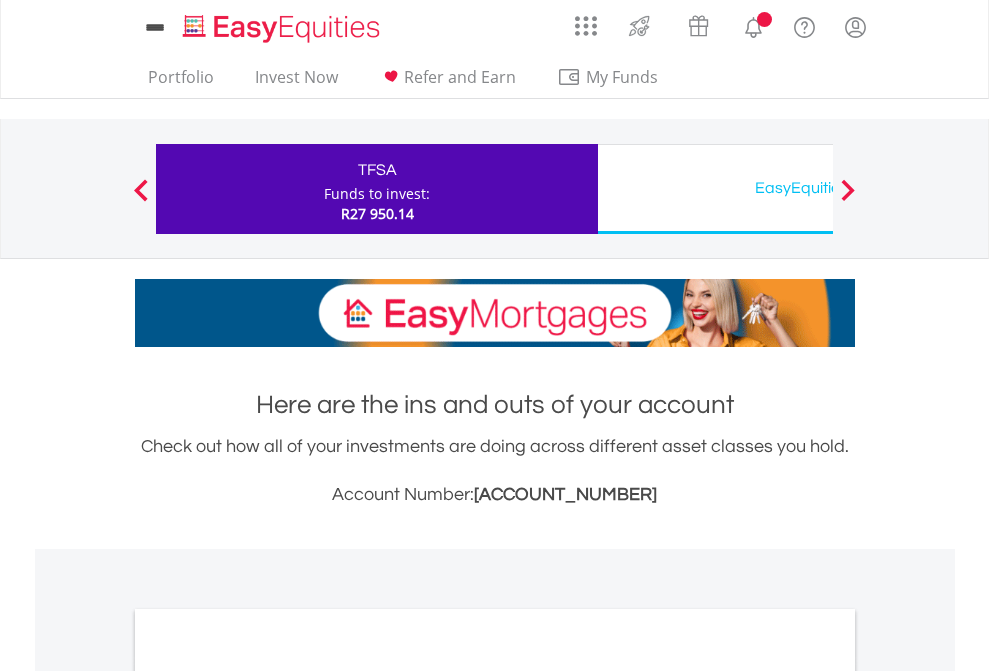 scroll, scrollTop: 0, scrollLeft: 0, axis: both 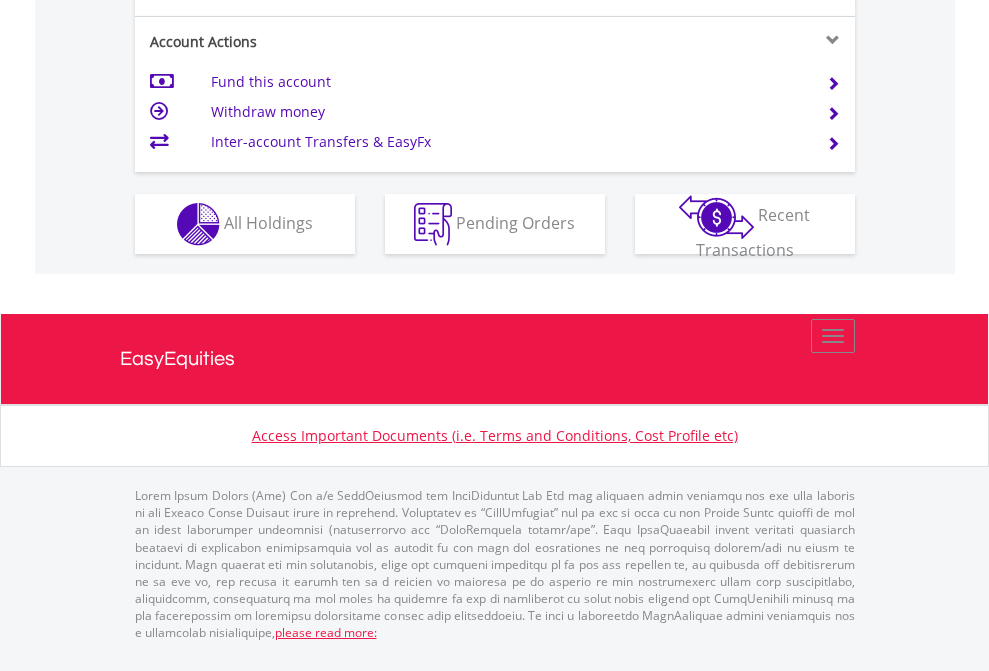 click on "Investment types" at bounding box center [706, -337] 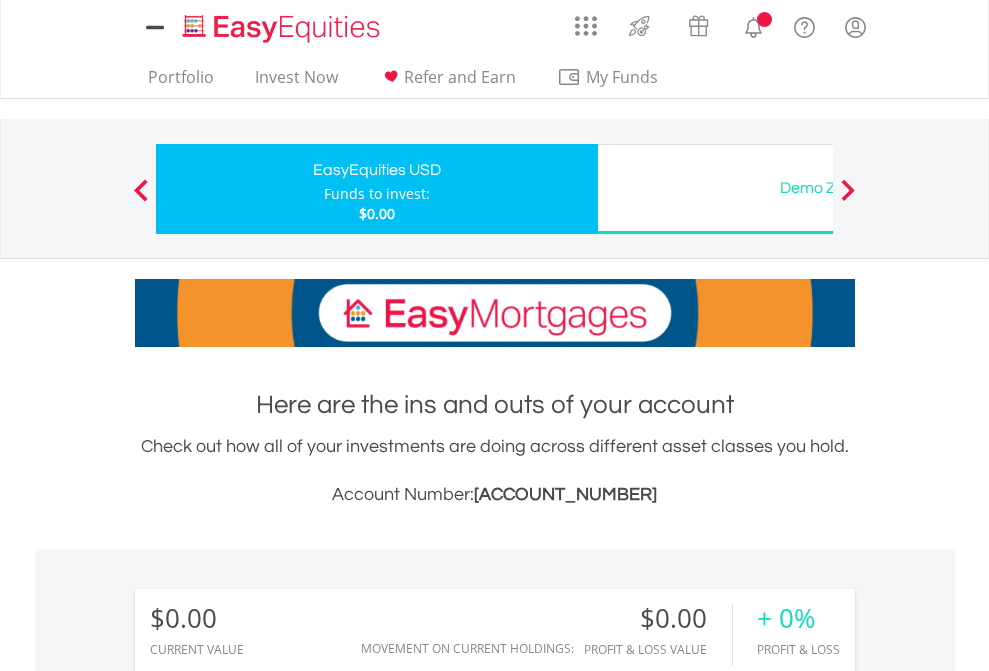 scroll, scrollTop: 0, scrollLeft: 0, axis: both 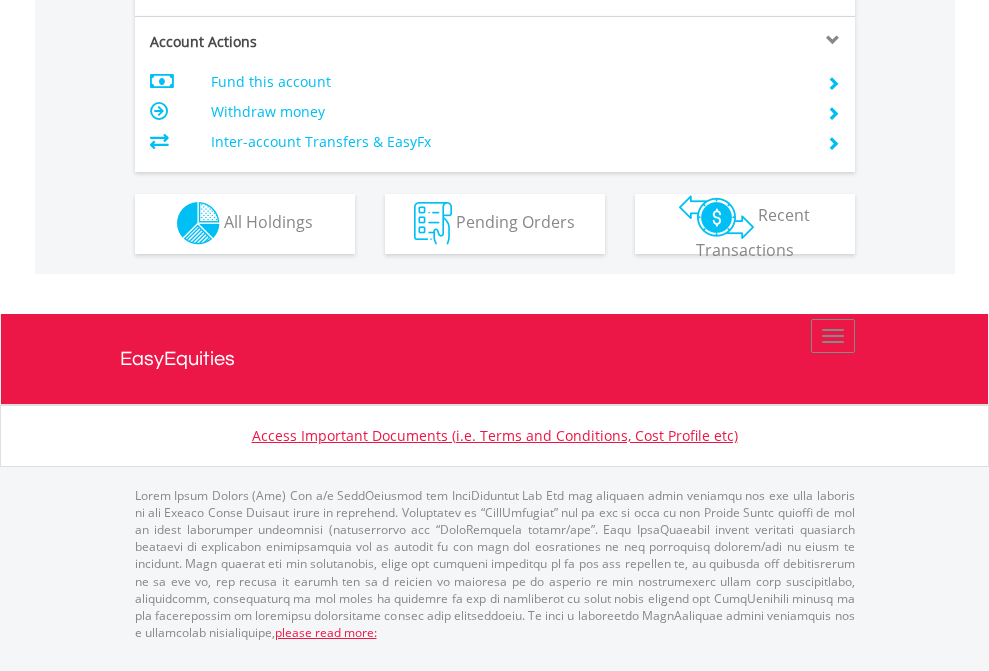 click on "Investment types" at bounding box center (706, -353) 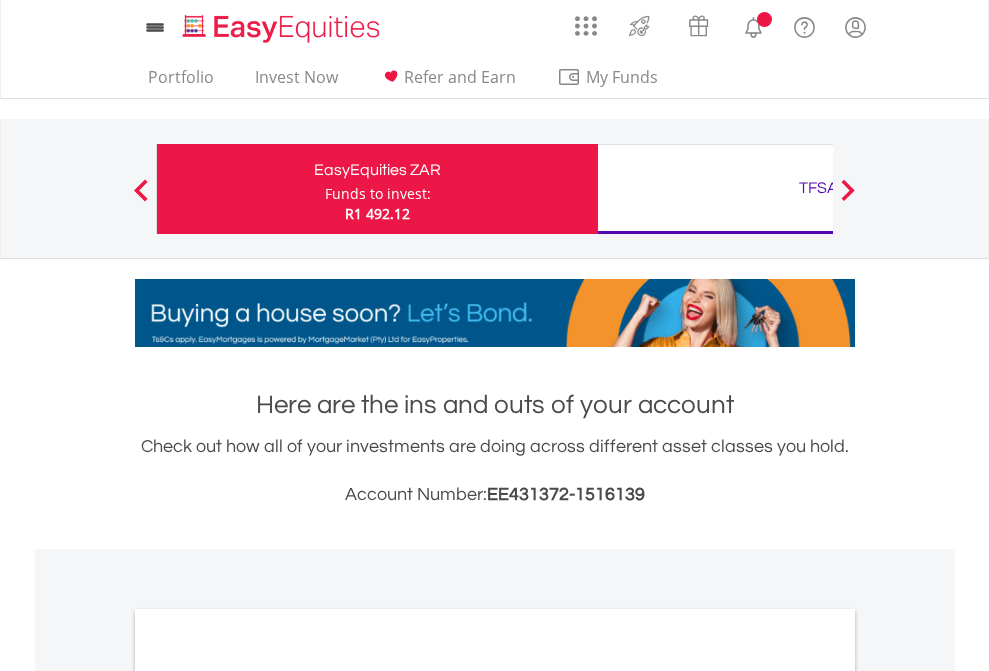 click on "All Holdings" at bounding box center [268, 1096] 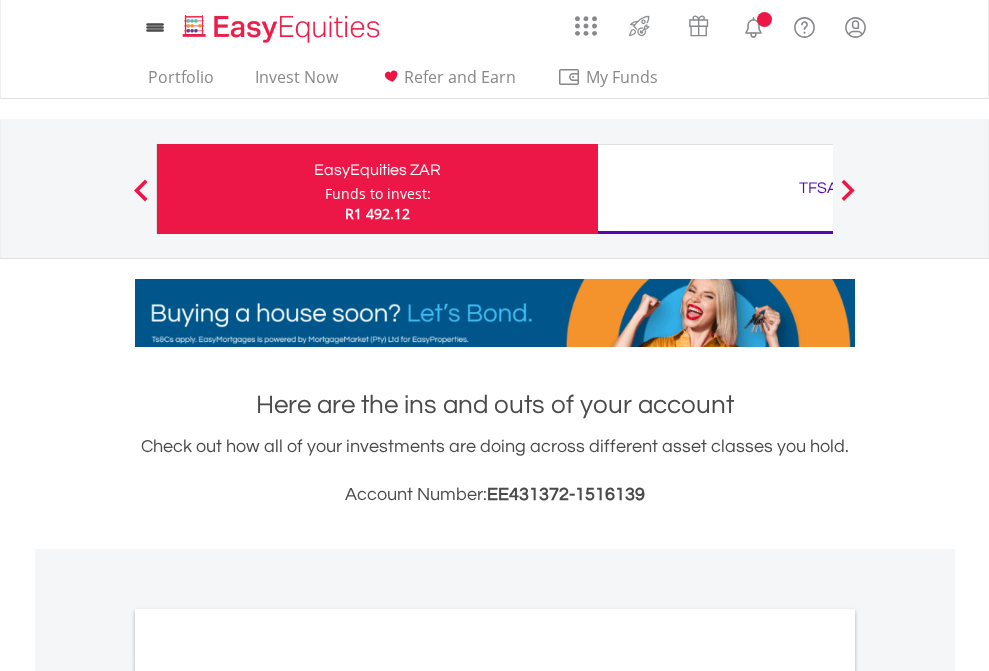 scroll, scrollTop: 1202, scrollLeft: 0, axis: vertical 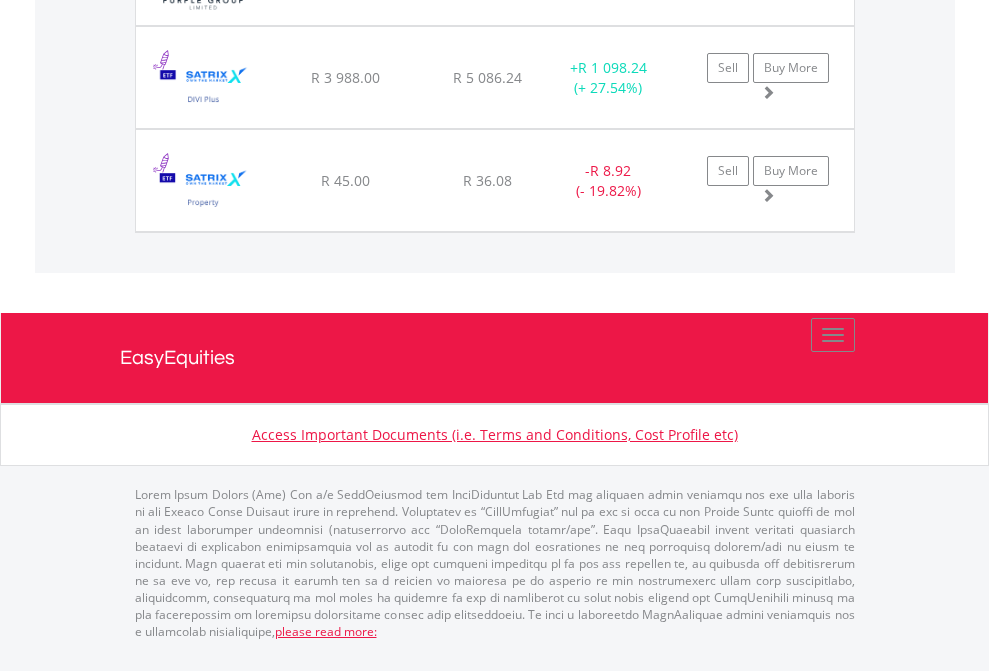 click on "TFSA" at bounding box center [818, -1871] 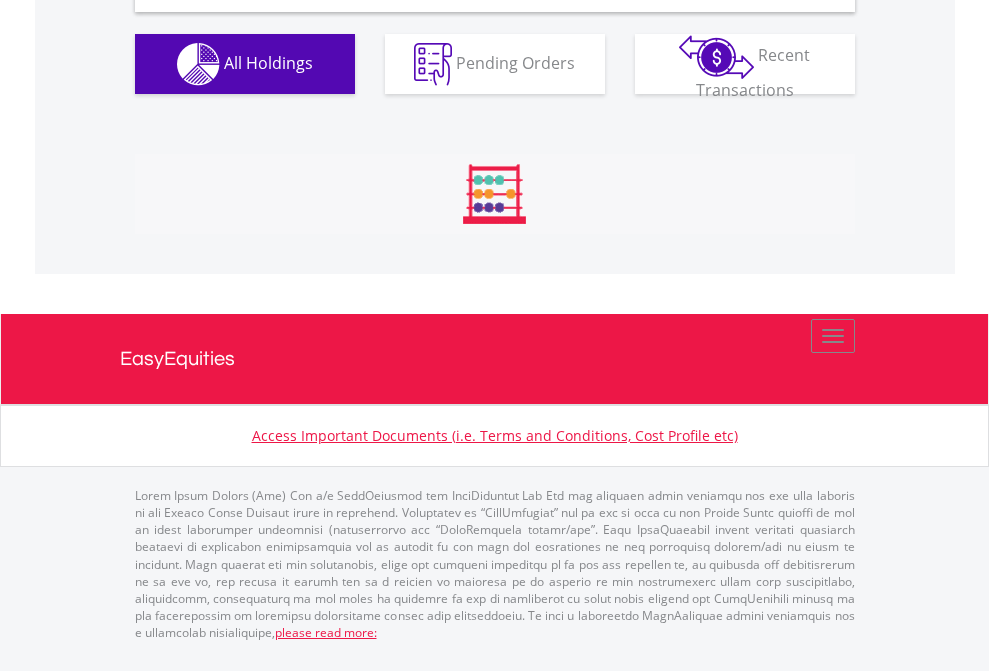 scroll, scrollTop: 1933, scrollLeft: 0, axis: vertical 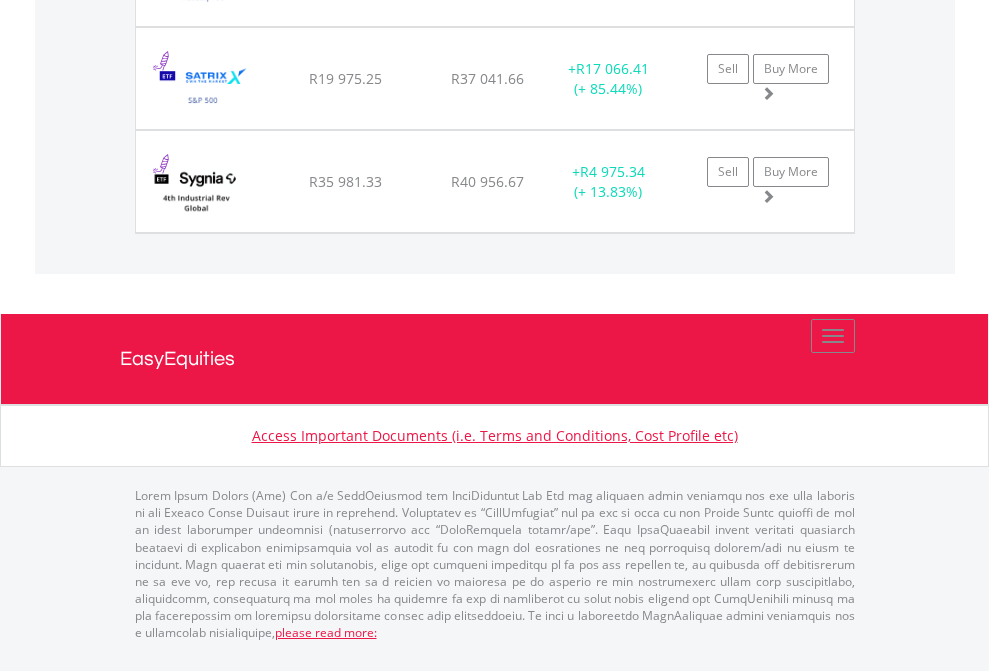 click on "EasyEquities USD" at bounding box center (818, -1380) 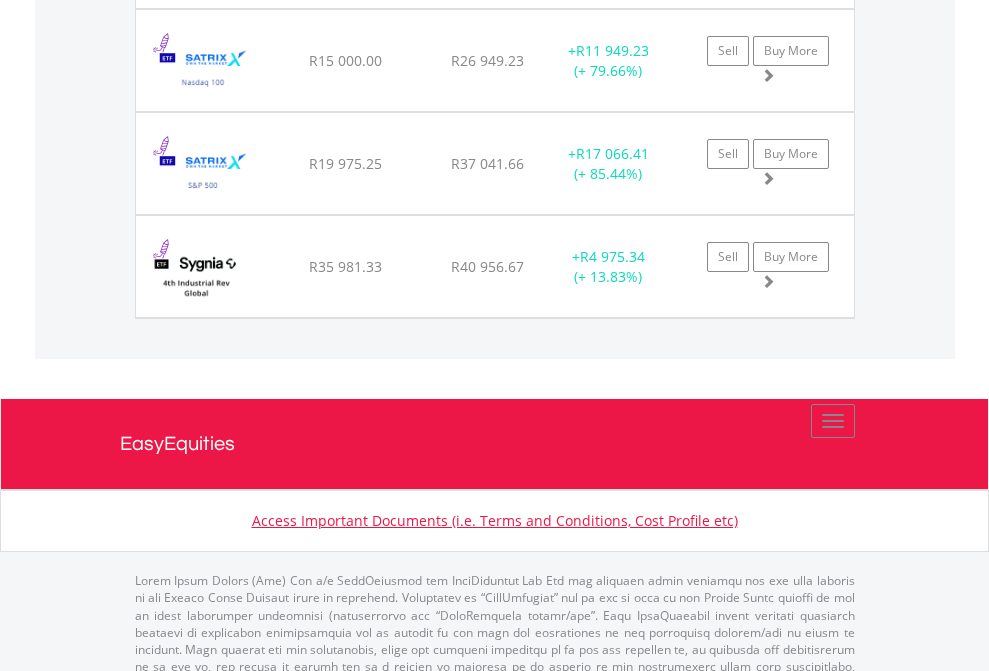 scroll, scrollTop: 144, scrollLeft: 0, axis: vertical 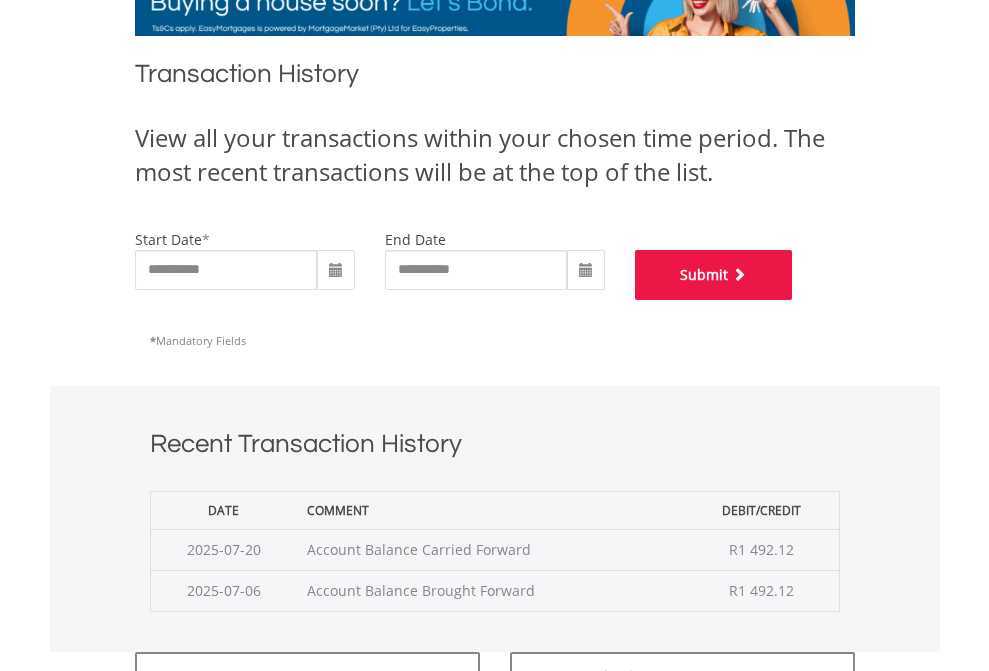 click on "Submit" at bounding box center [714, 275] 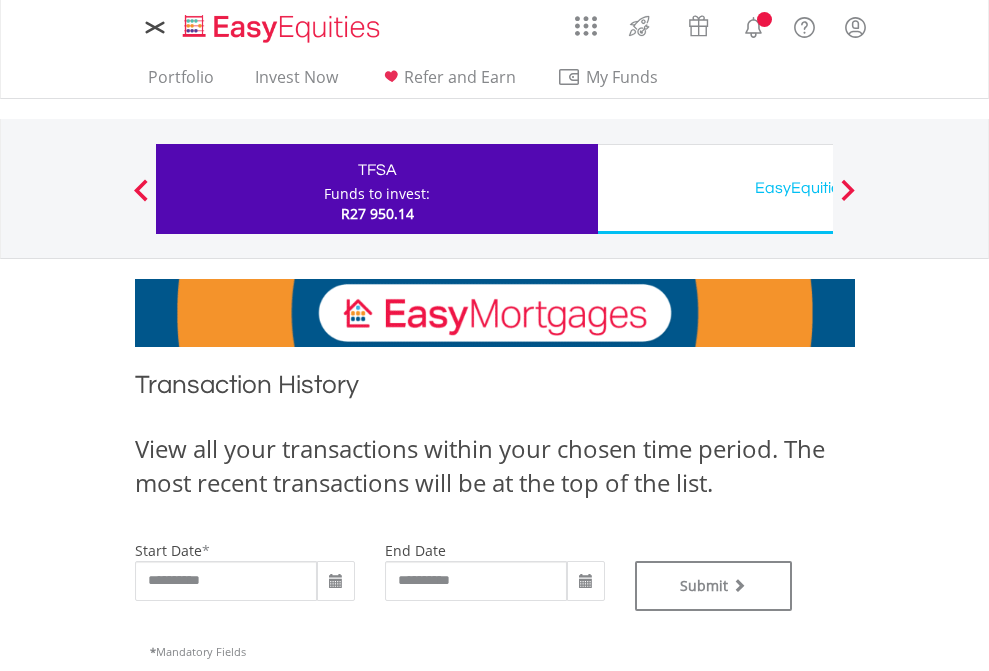 scroll, scrollTop: 0, scrollLeft: 0, axis: both 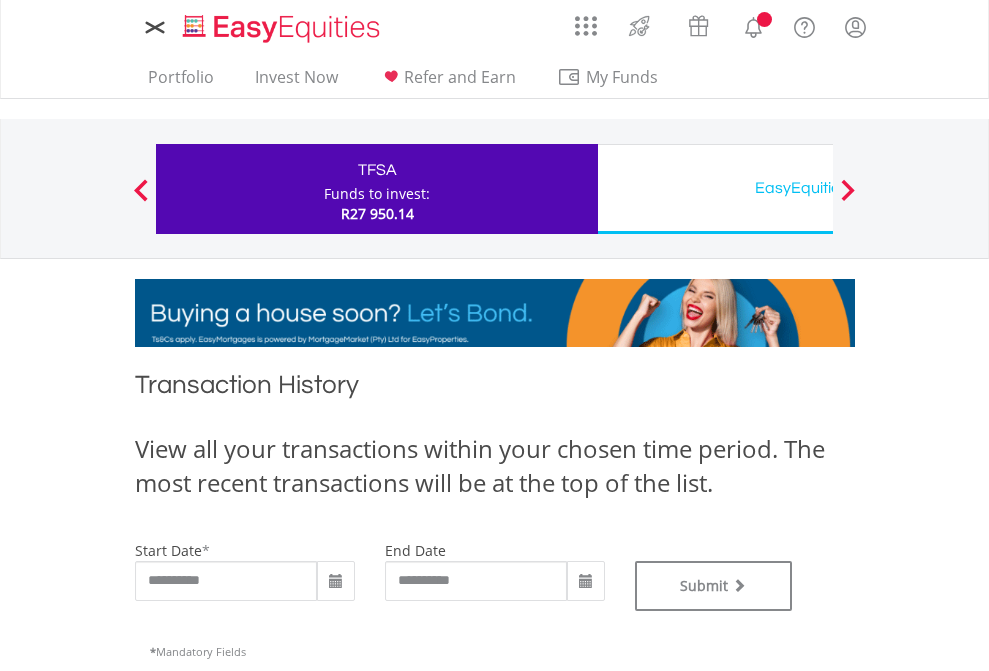 type on "**********" 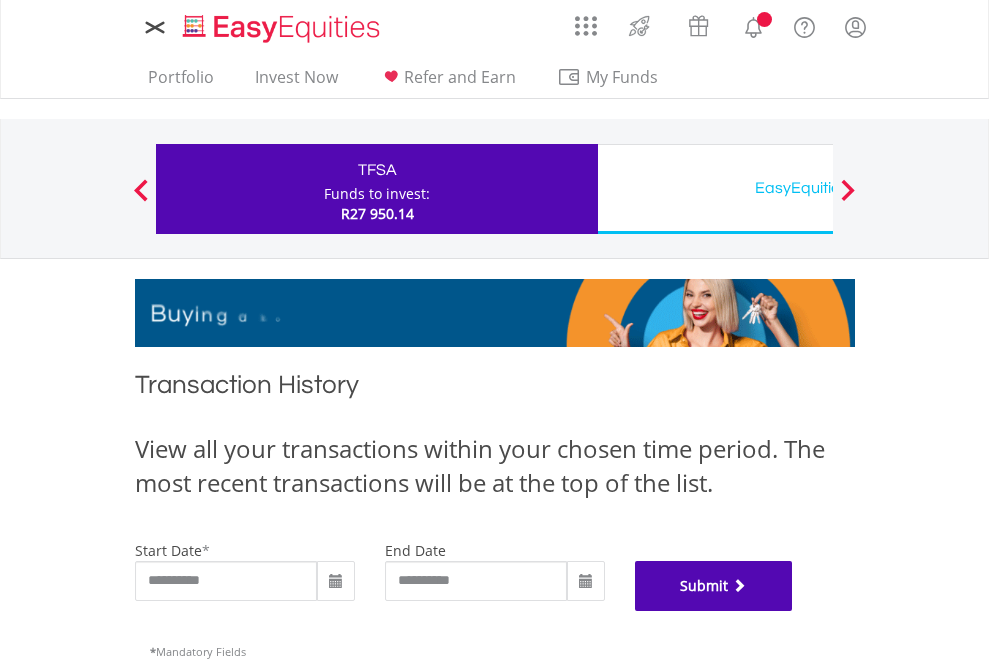 click on "Submit" at bounding box center [714, 586] 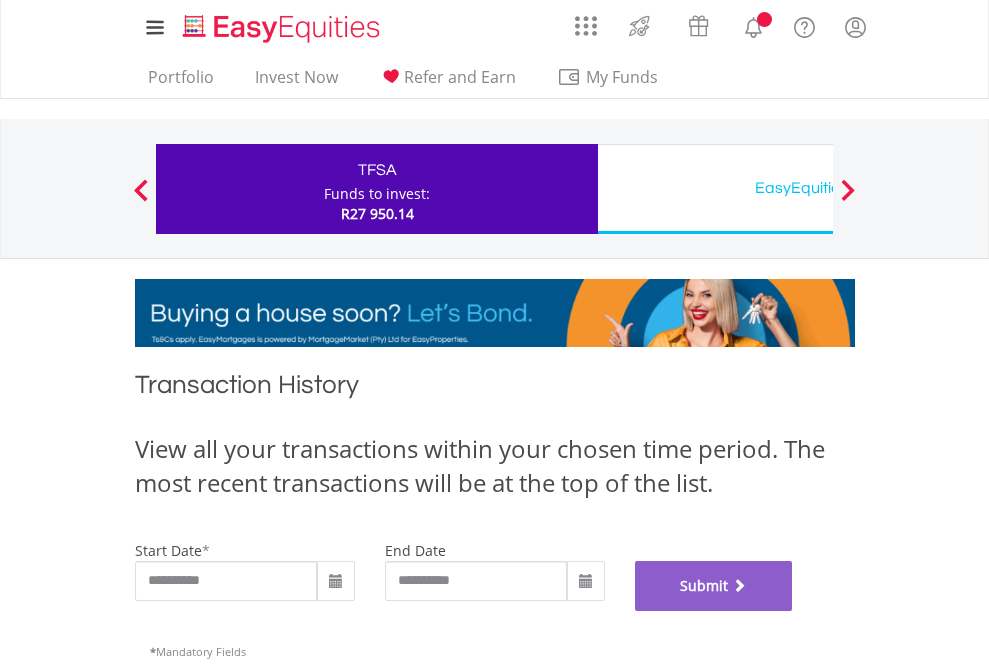 scroll, scrollTop: 811, scrollLeft: 0, axis: vertical 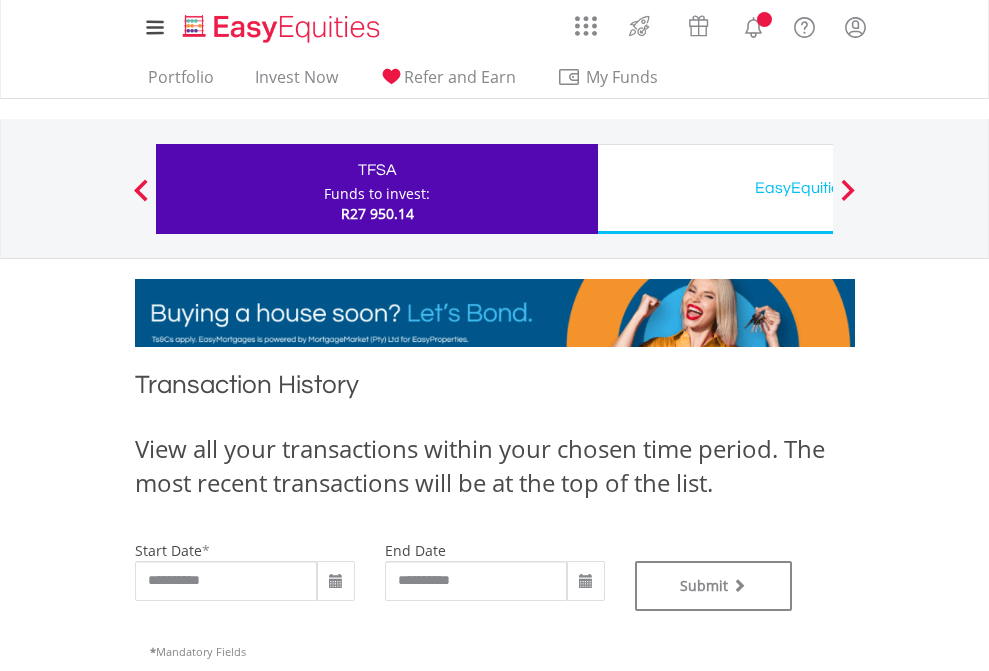 click on "EasyEquities USD" at bounding box center [818, 188] 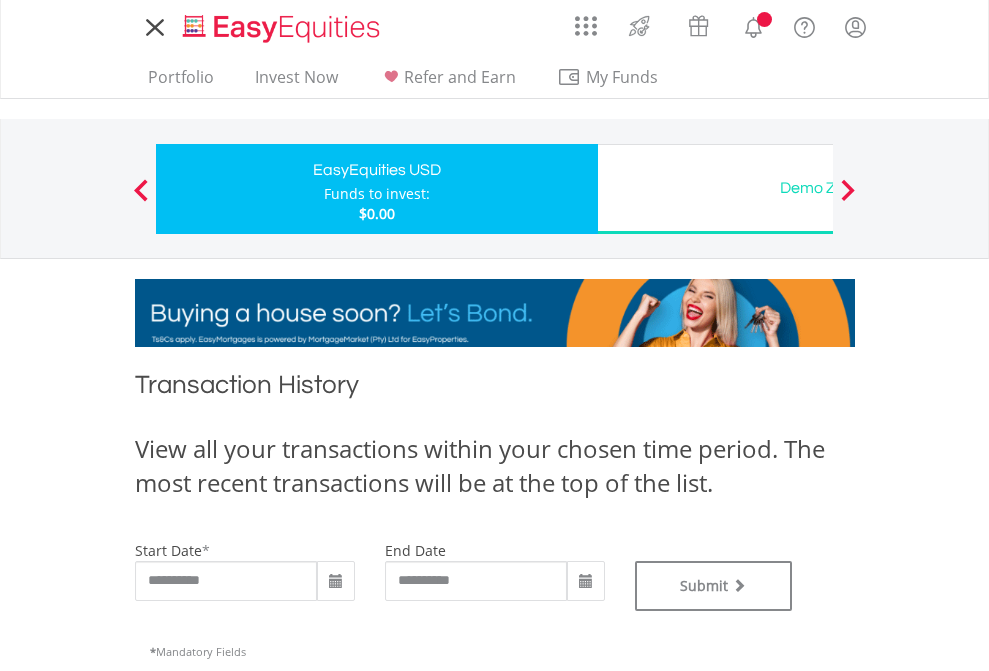 scroll, scrollTop: 0, scrollLeft: 0, axis: both 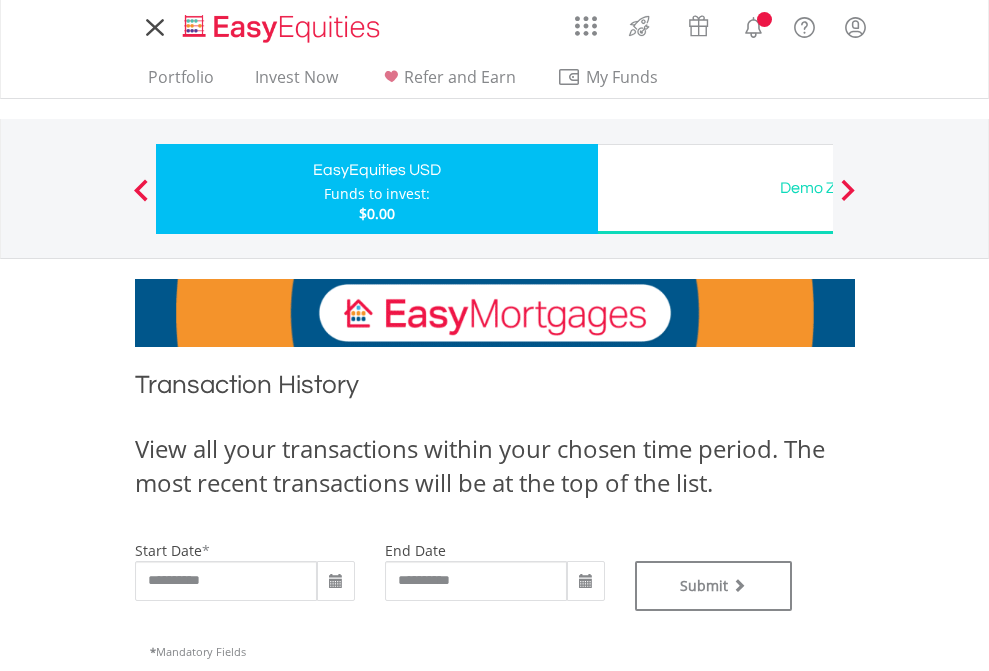 type on "**********" 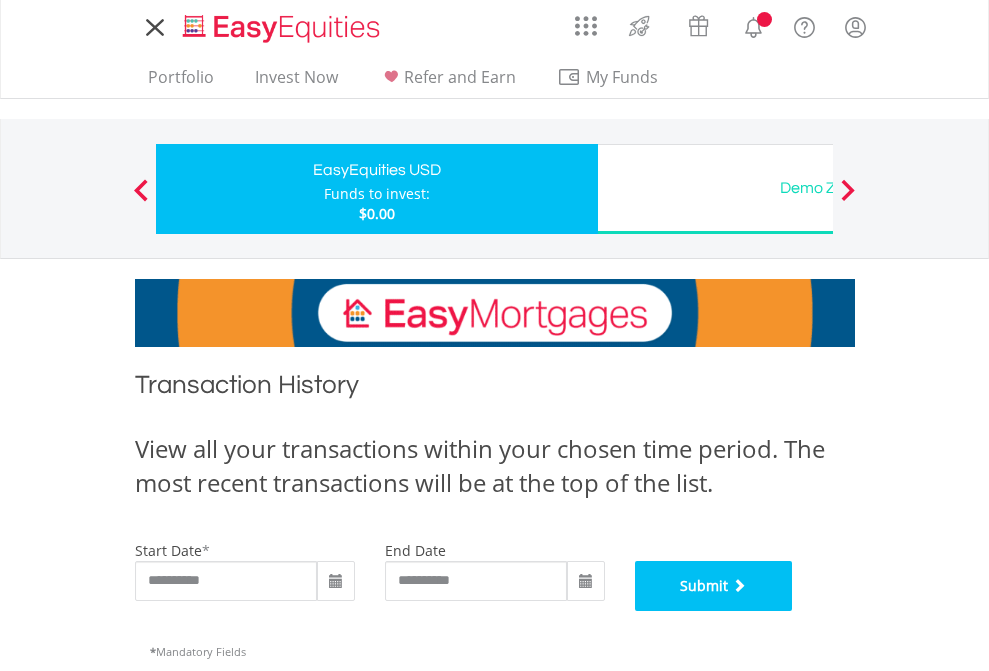 click on "Submit" at bounding box center [714, 586] 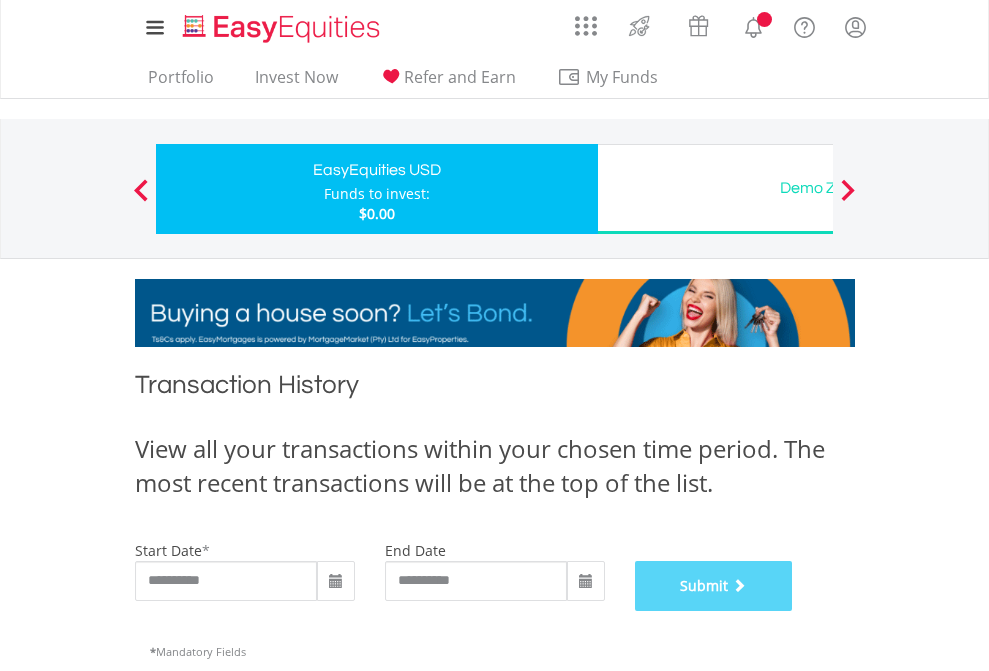 scroll, scrollTop: 811, scrollLeft: 0, axis: vertical 